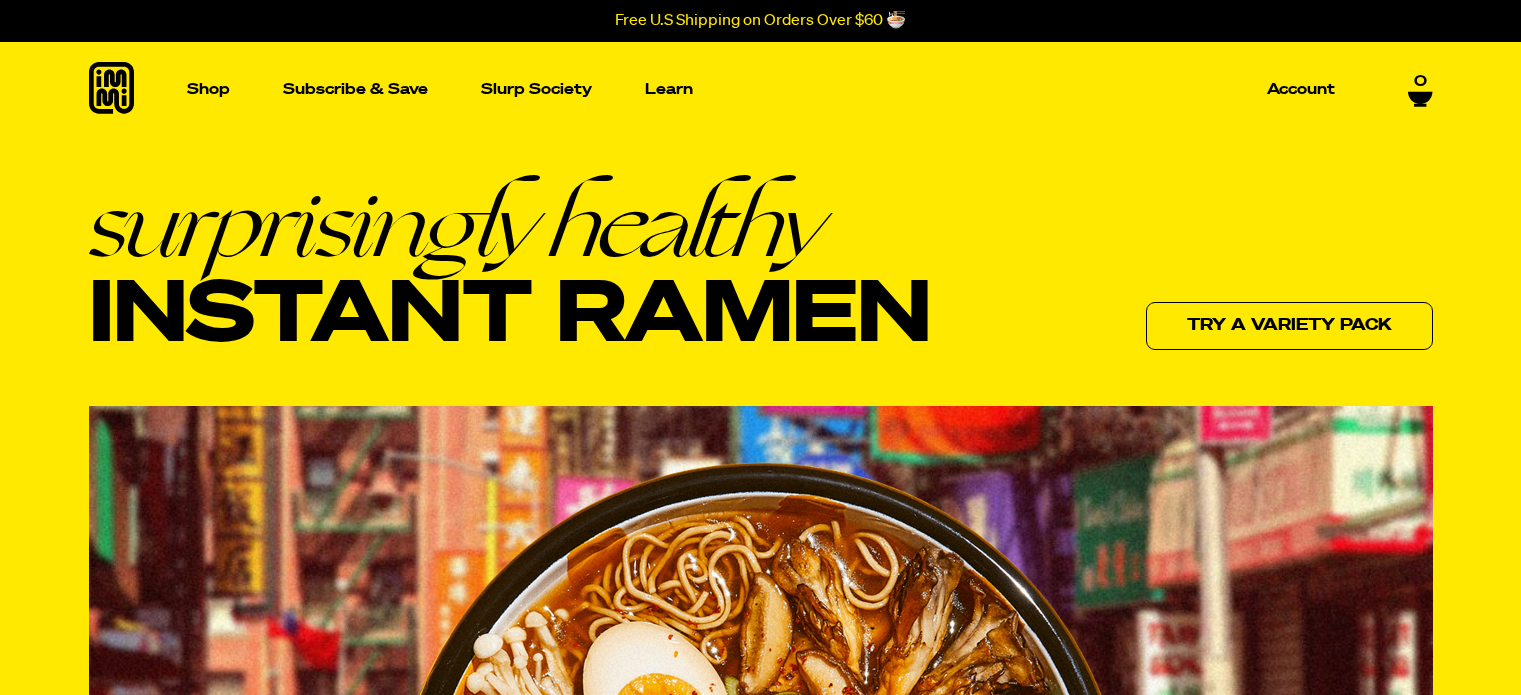 scroll, scrollTop: 0, scrollLeft: 0, axis: both 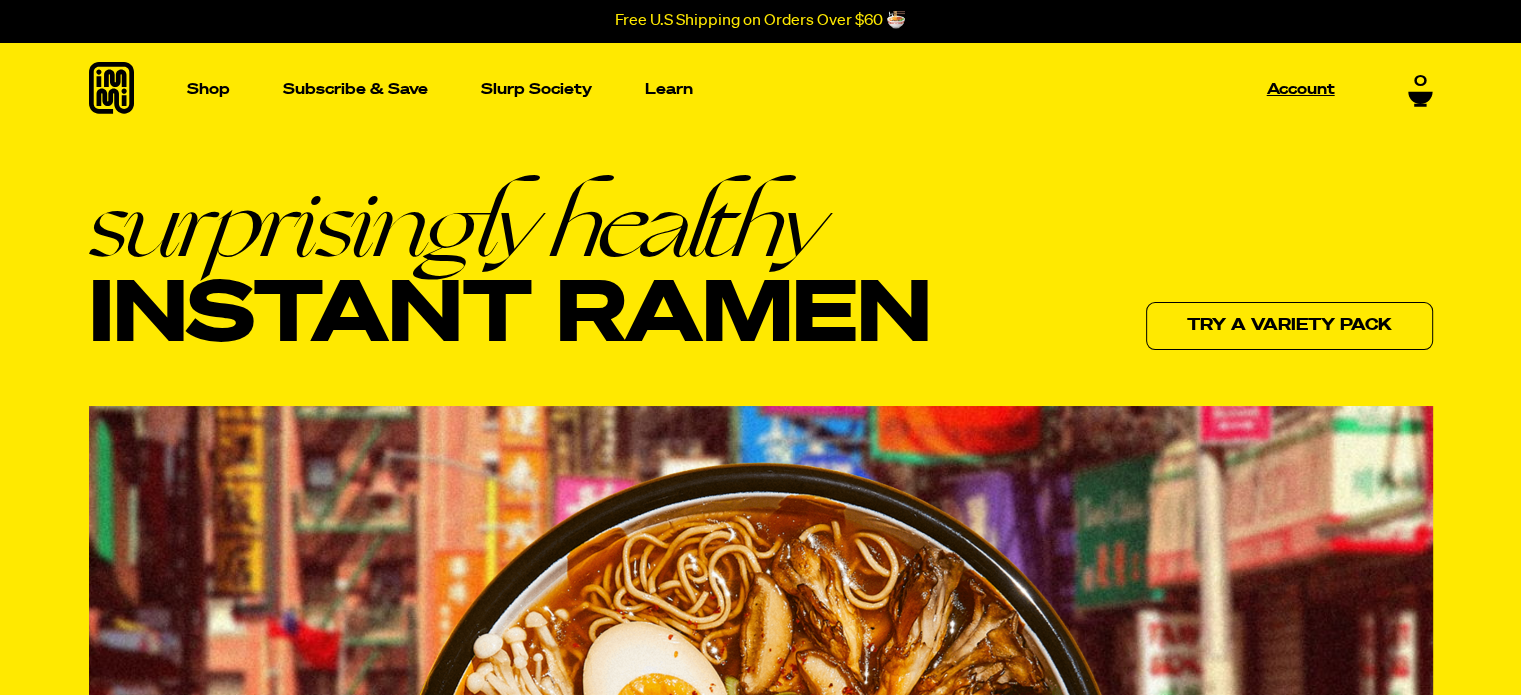 click on "Account" at bounding box center [1301, 89] 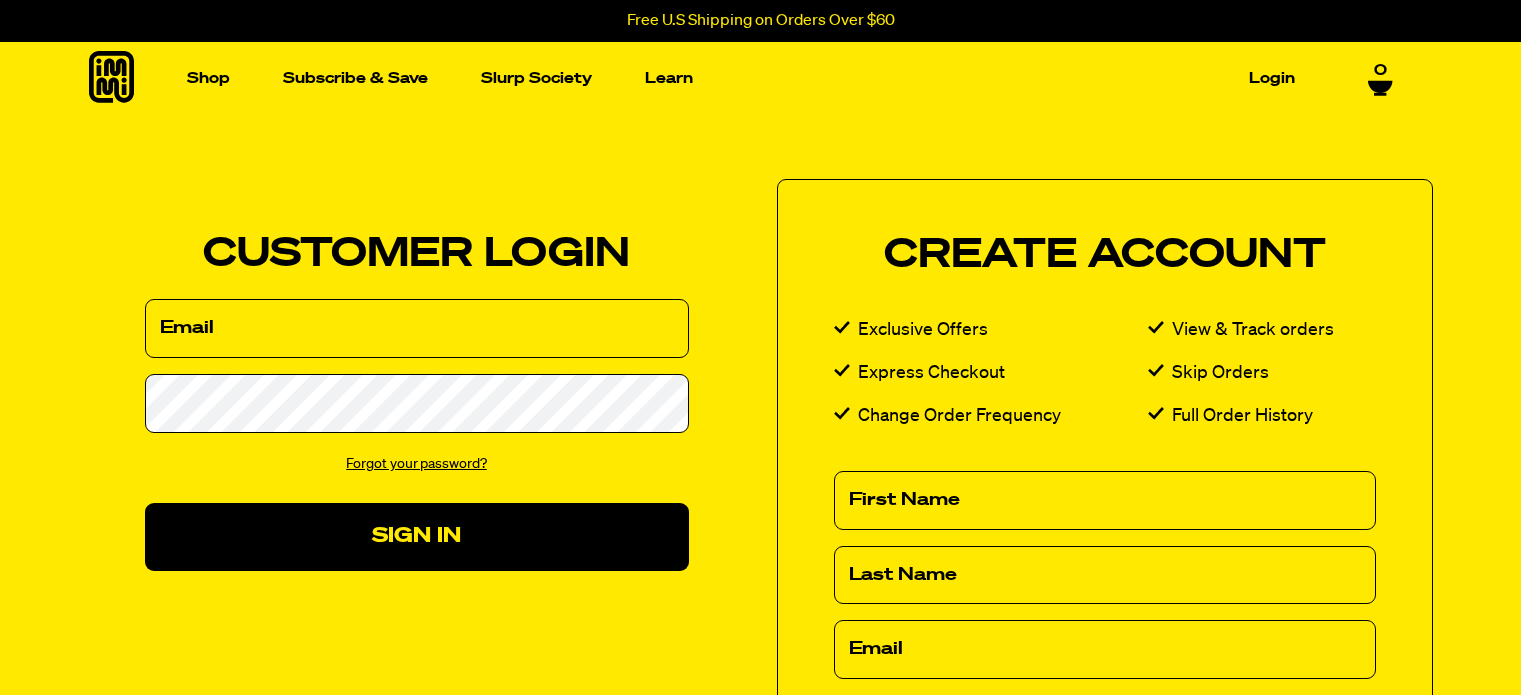scroll, scrollTop: 0, scrollLeft: 0, axis: both 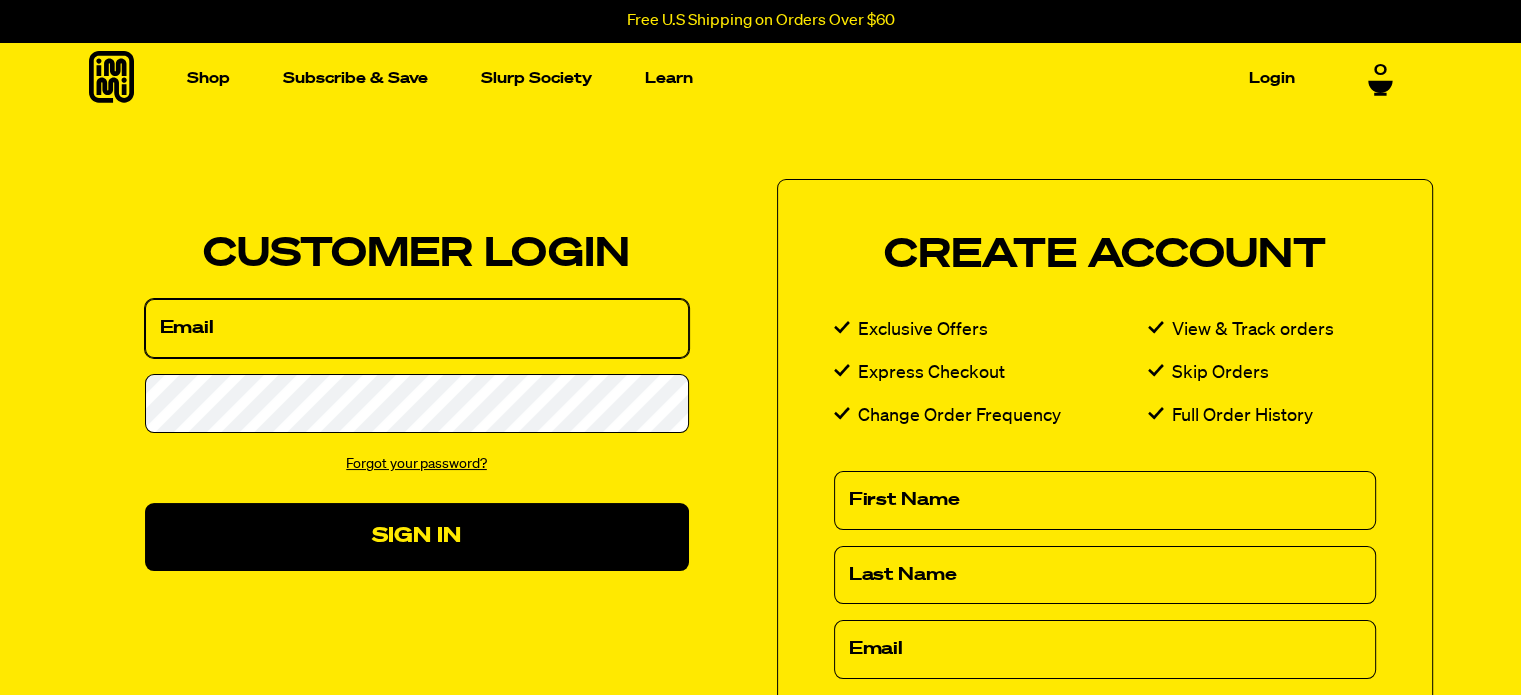 click on "Email" at bounding box center (417, 328) 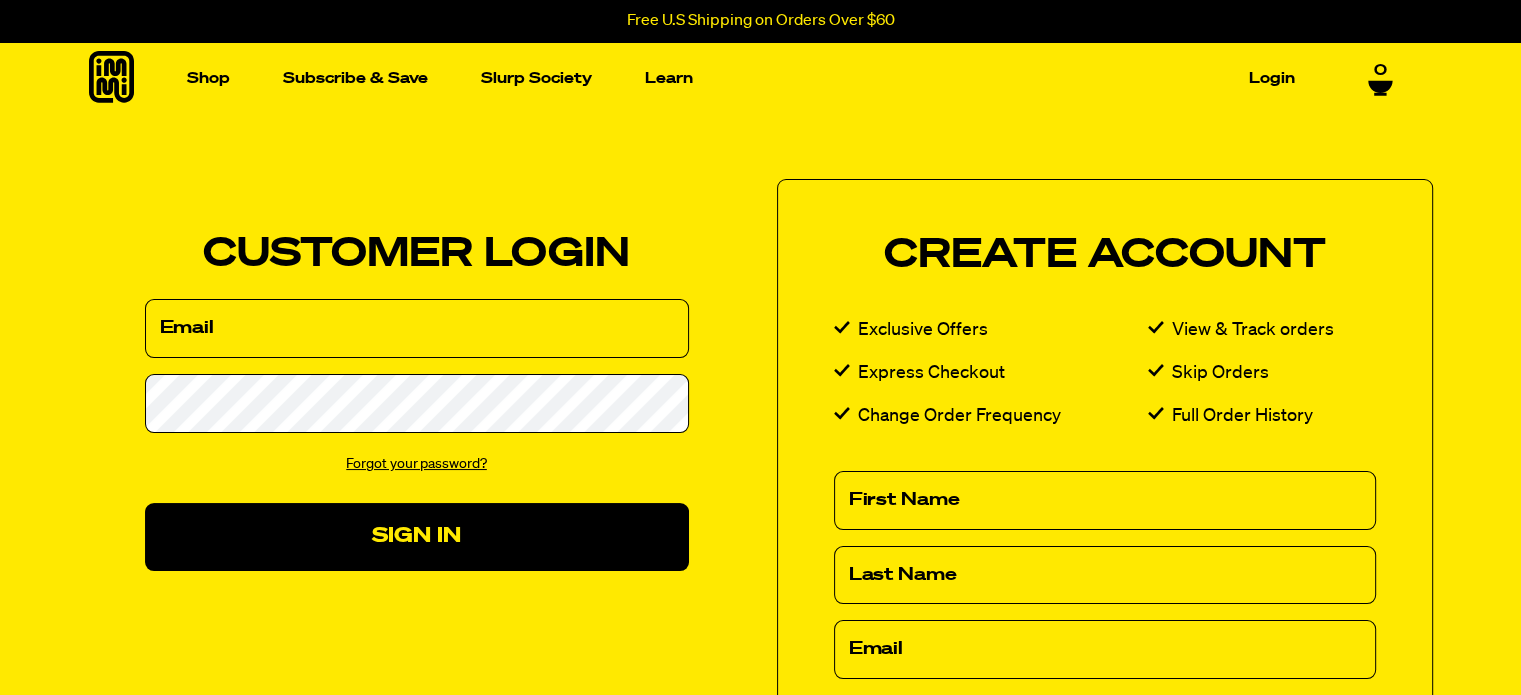 click on "Create Account
Exclusive Offers
View & Track orders
Express Checkout
Skip Orders
Change Order Frequency
Full Order History
First Name
Last Name
Email
Password
Create
By creating an account you agree to our  Terms" at bounding box center [1105, 567] 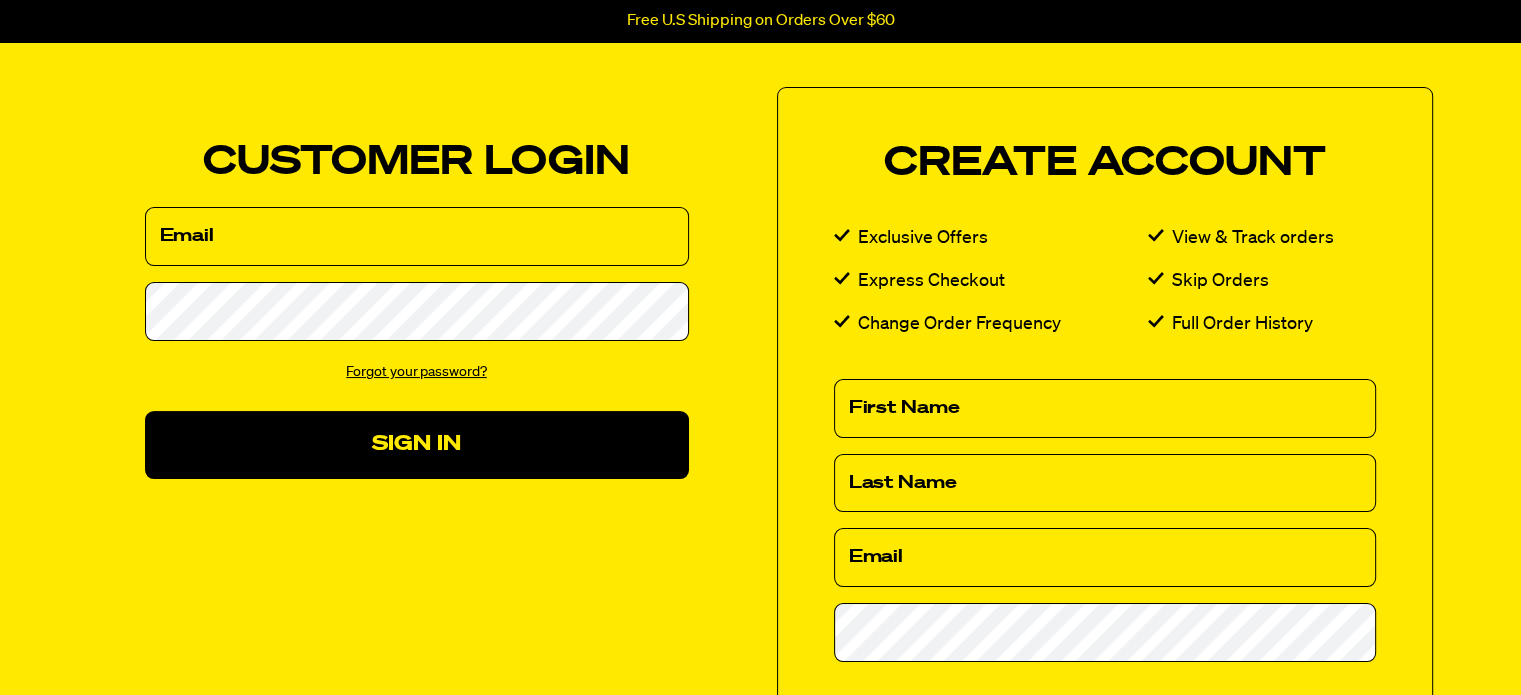 scroll, scrollTop: 0, scrollLeft: 0, axis: both 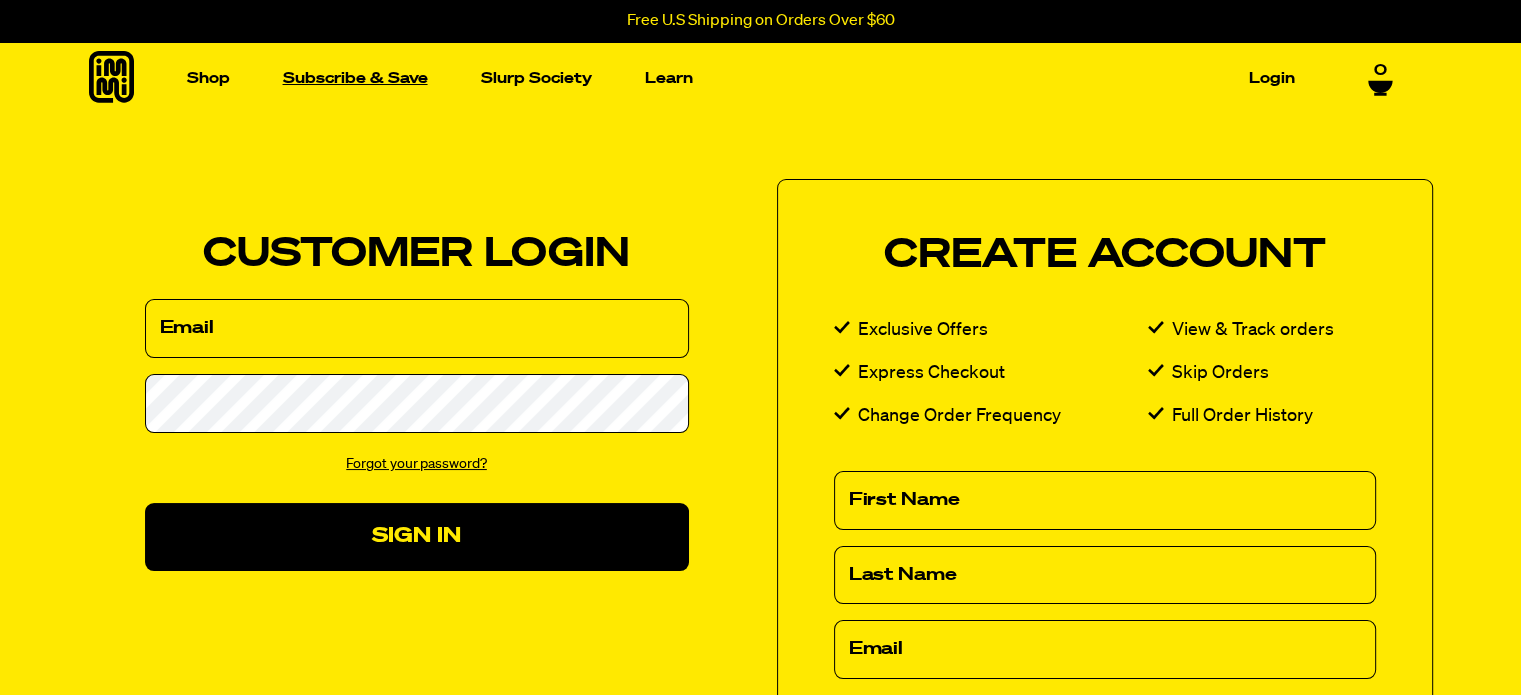 click on "Subscribe & Save" at bounding box center [355, 78] 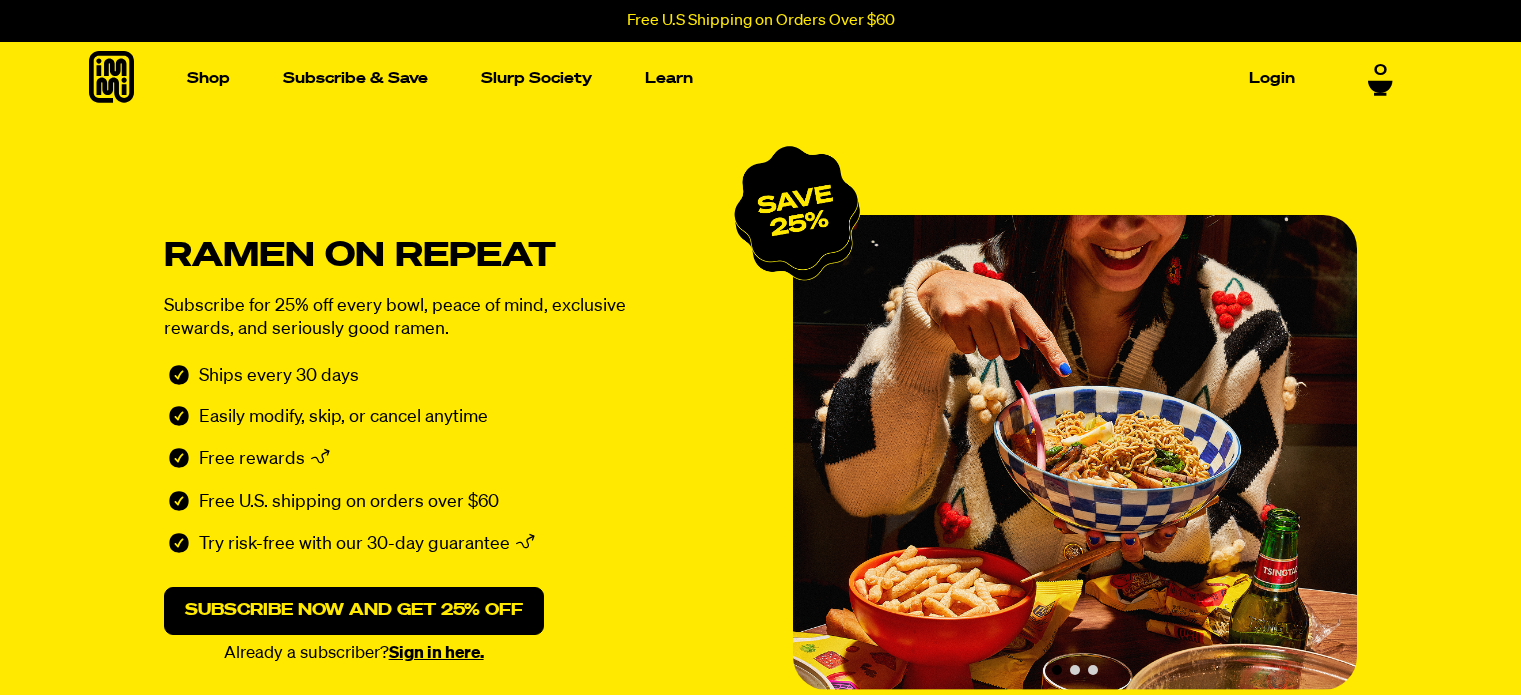 scroll, scrollTop: 0, scrollLeft: 0, axis: both 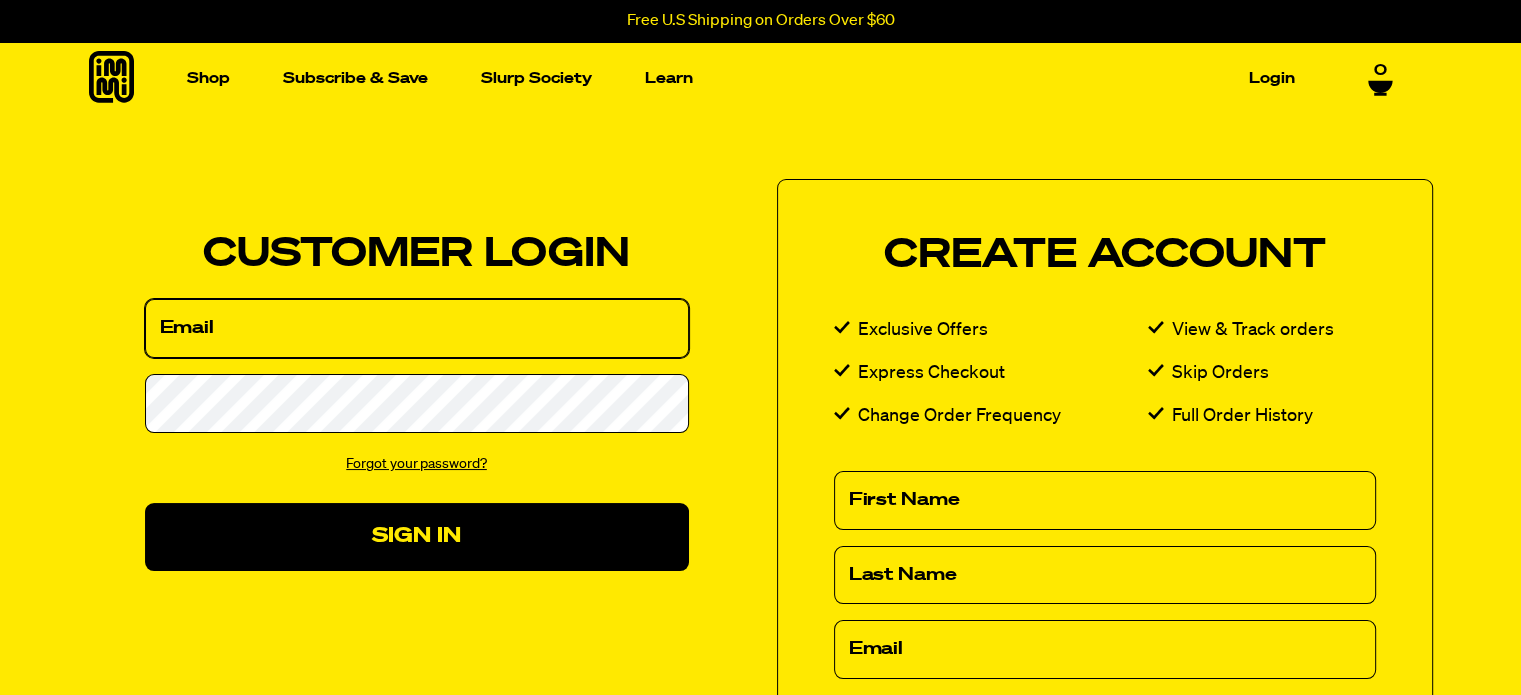 click on "Email" at bounding box center [417, 328] 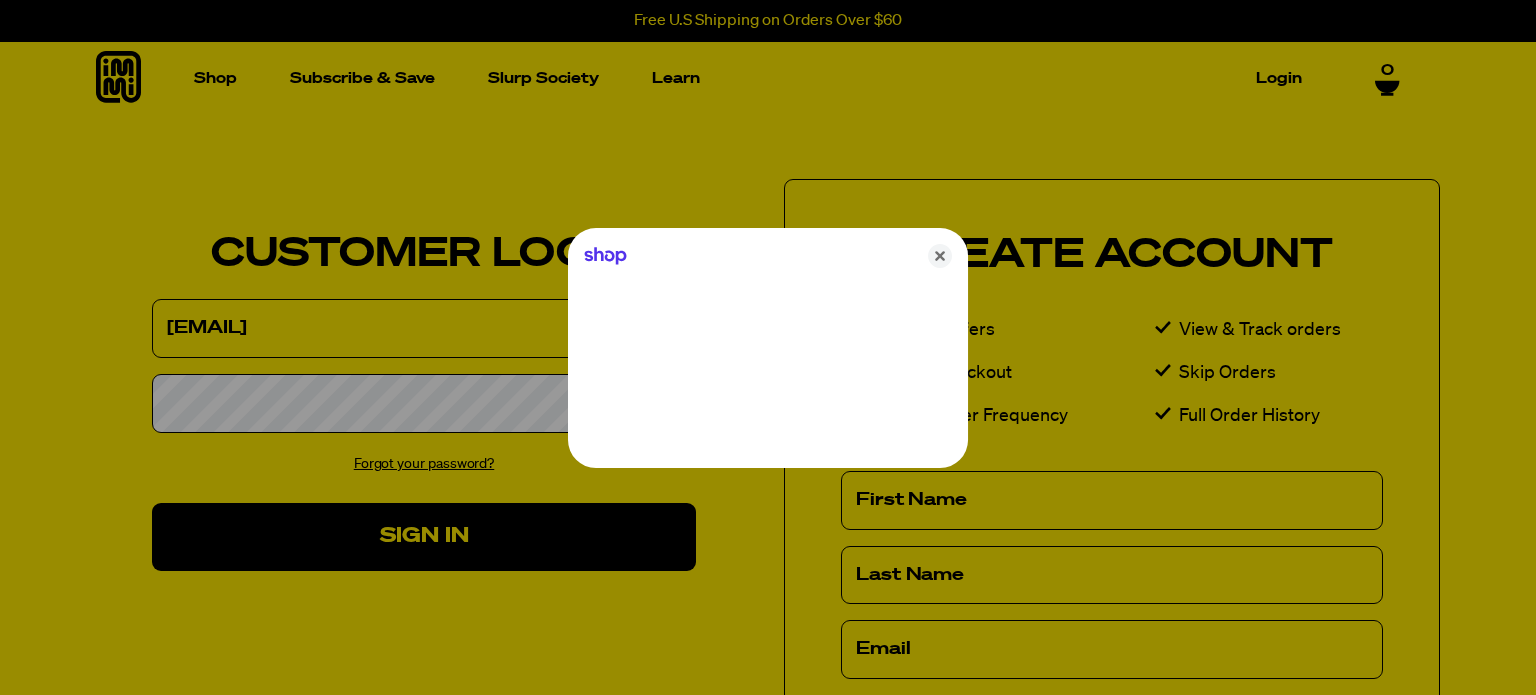 click at bounding box center (768, 347) 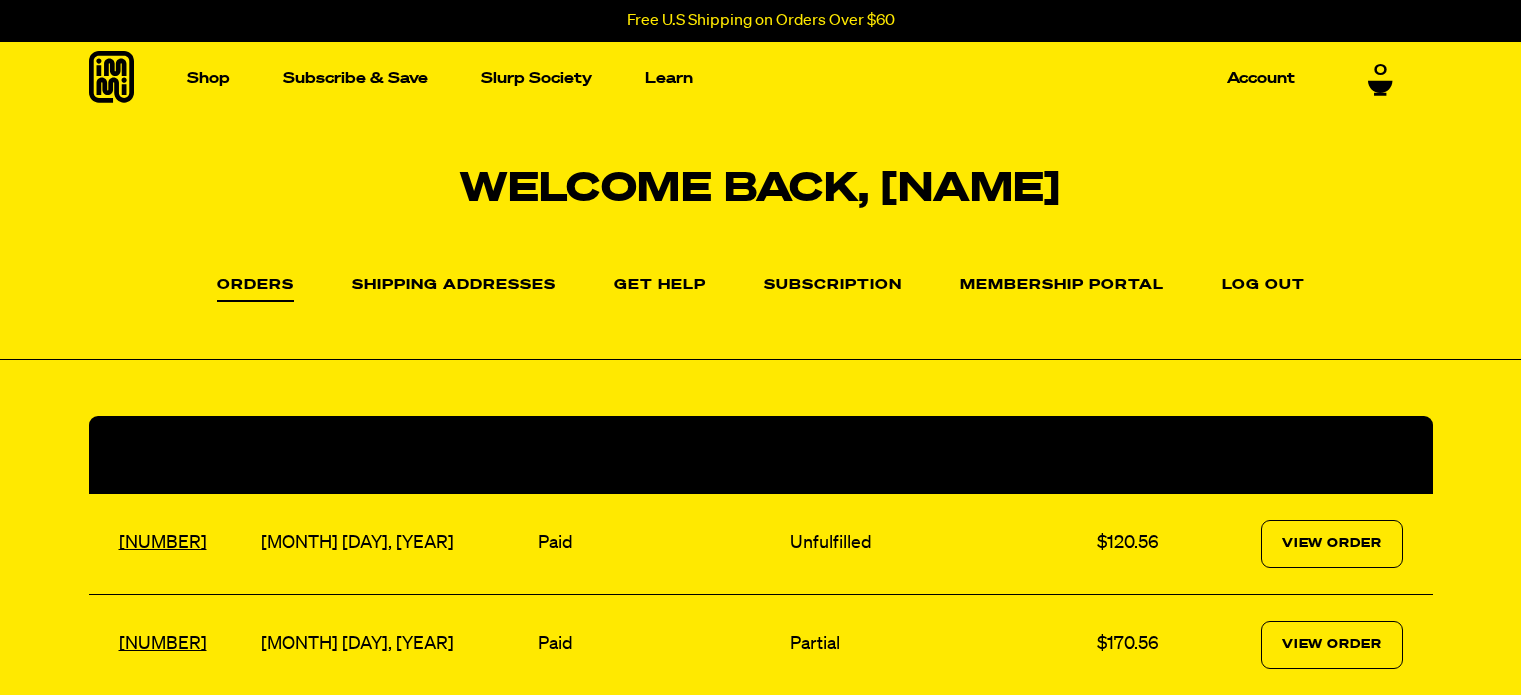 scroll, scrollTop: 0, scrollLeft: 0, axis: both 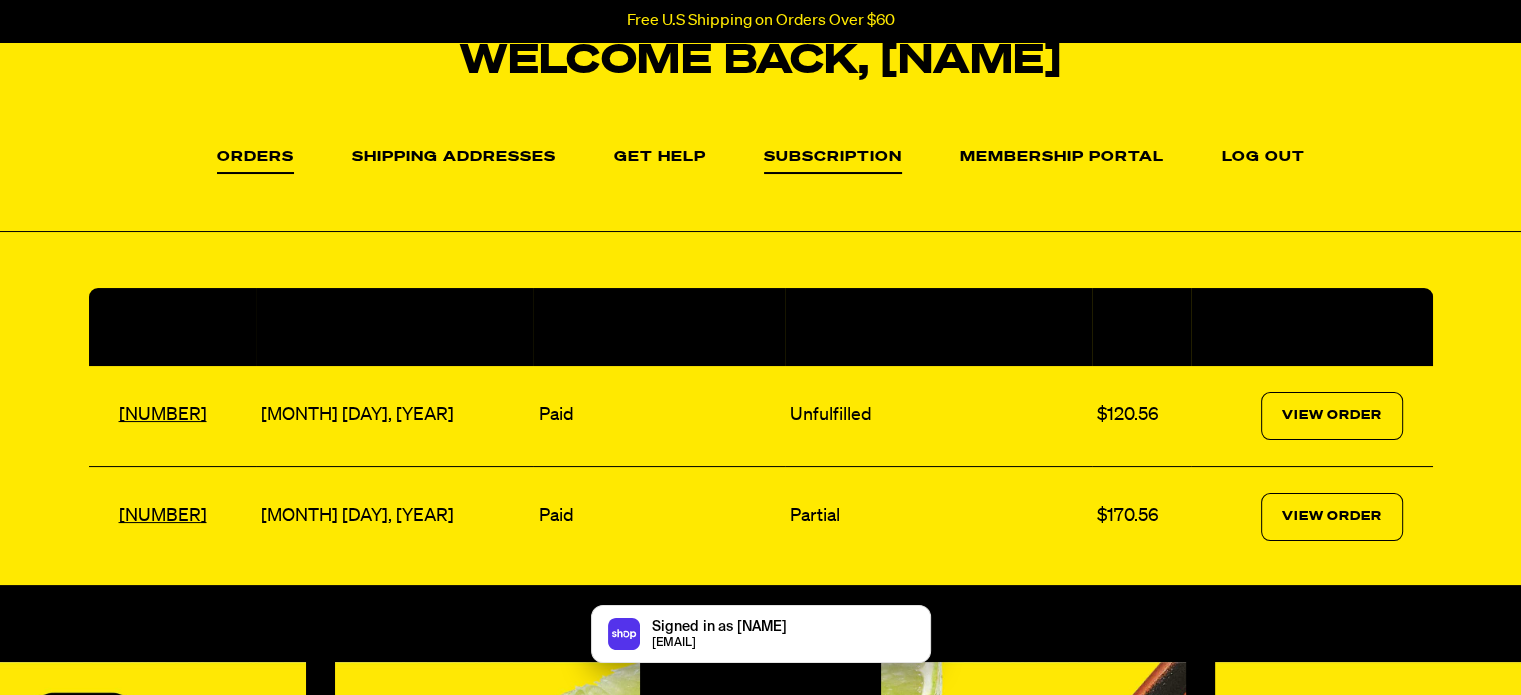 click on "Subscription" at bounding box center (833, 162) 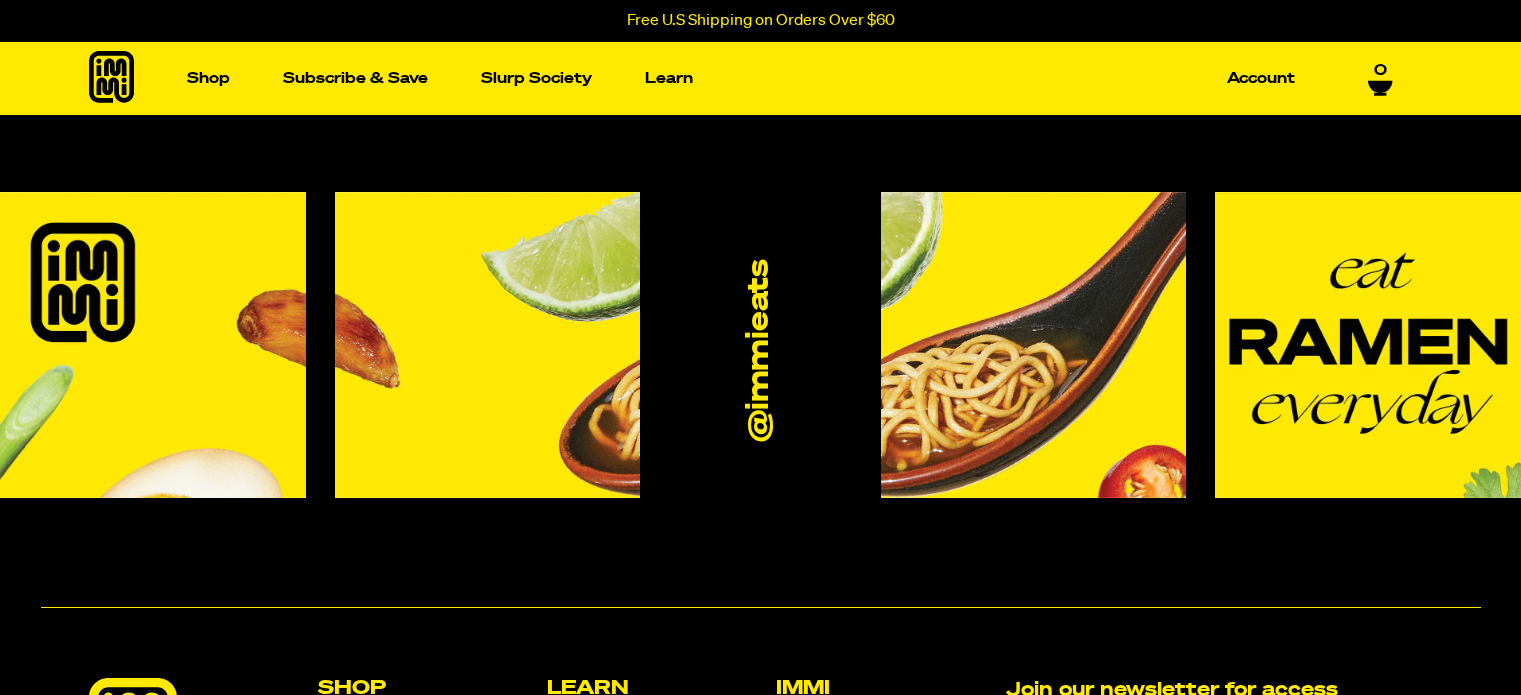 scroll, scrollTop: 0, scrollLeft: 0, axis: both 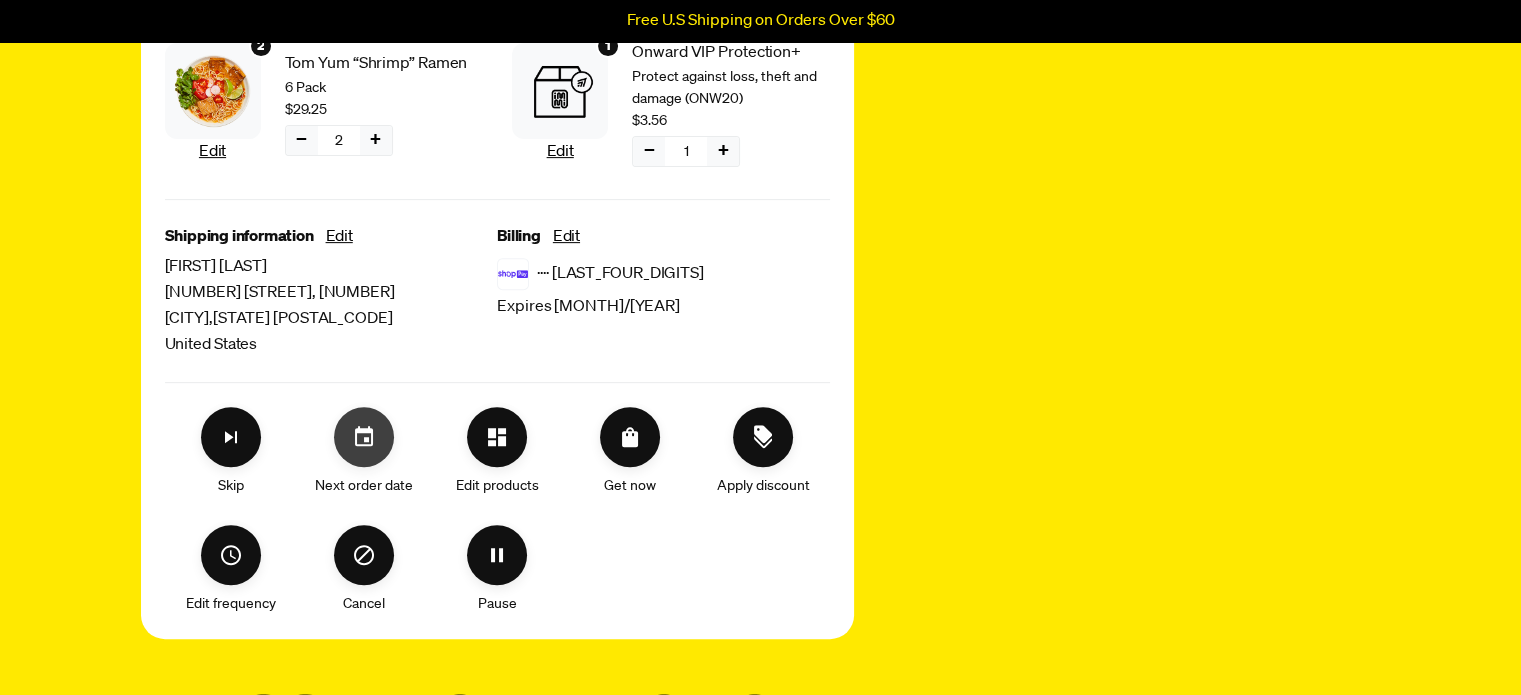 click 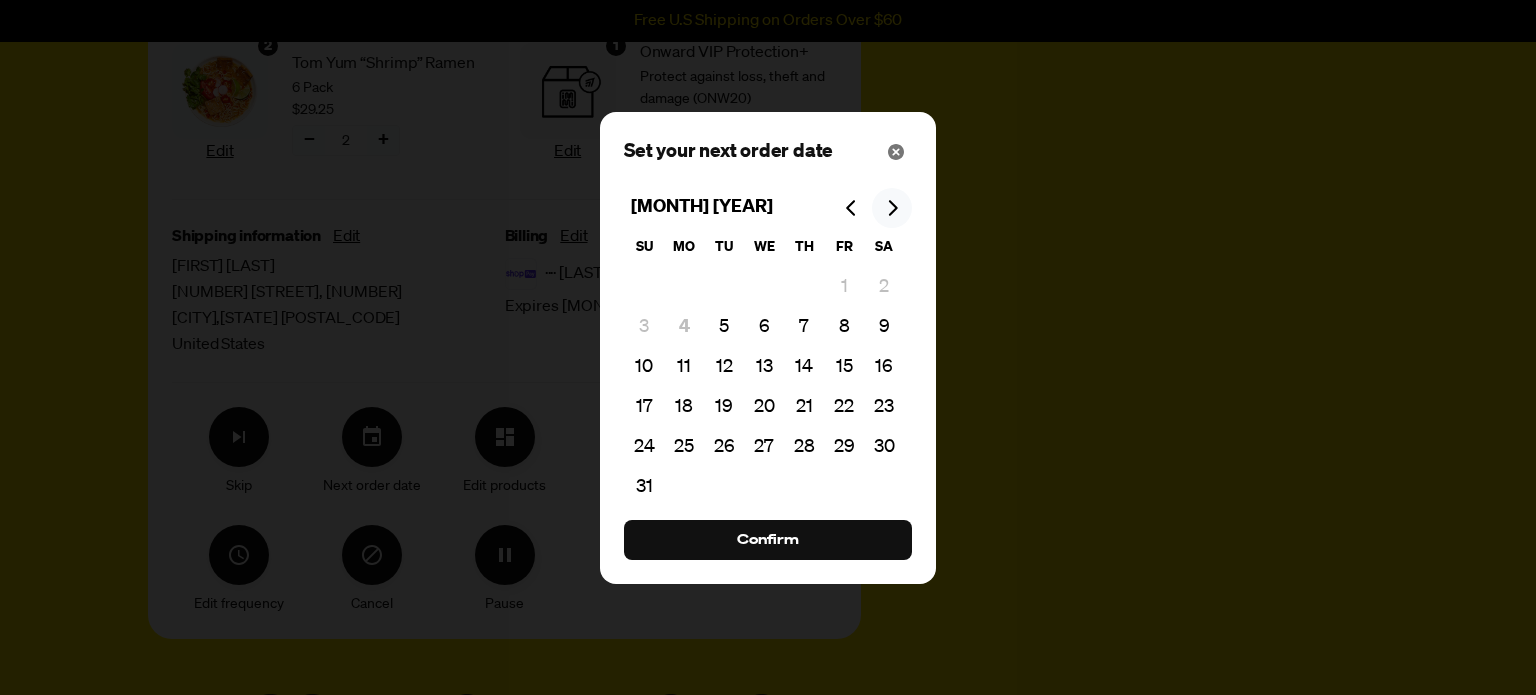click 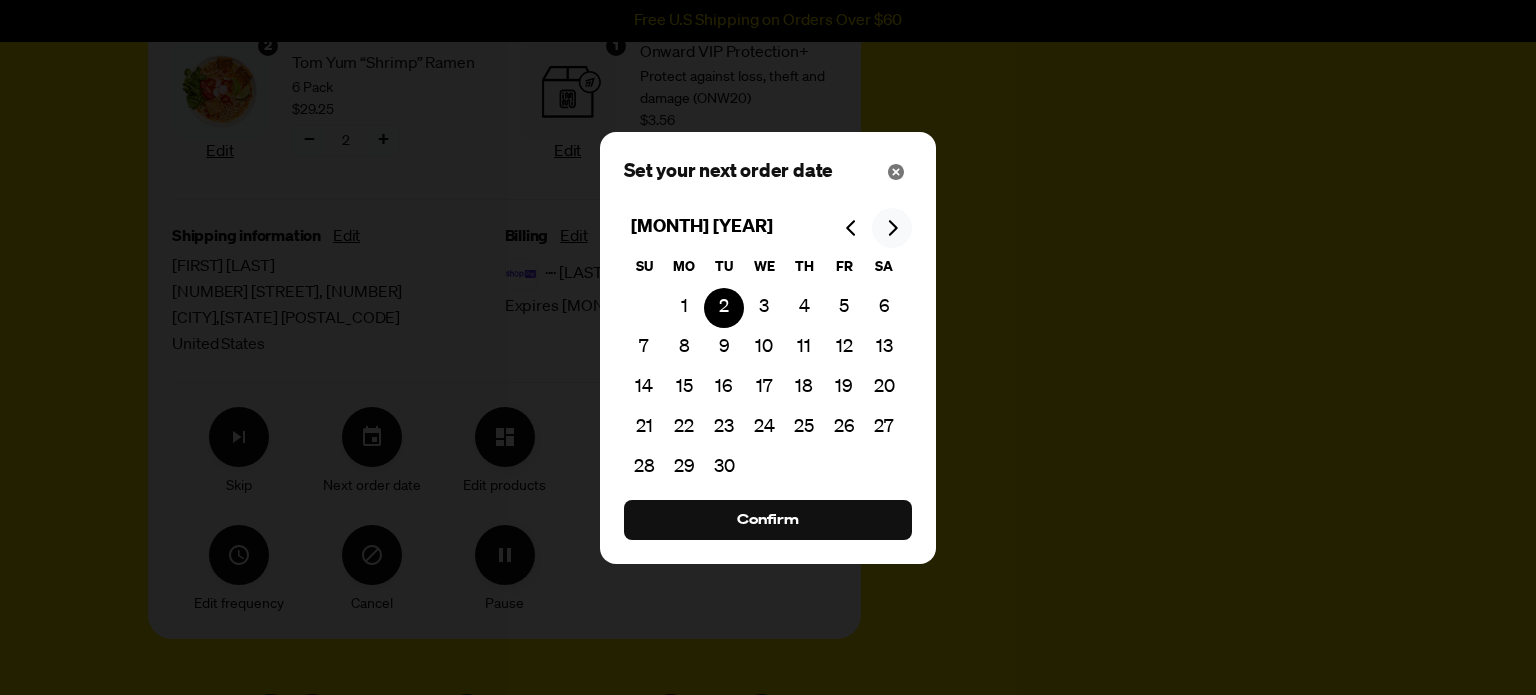 click on "September 2025 Su Mo Tu We Th Fr Sa 1 2 3 4 5 6 7 8 9 10 11 12 13 14 15 16 17 18 19 20 21 22 23 24 25 26 27 28 29 30 Confirm" at bounding box center [768, 364] 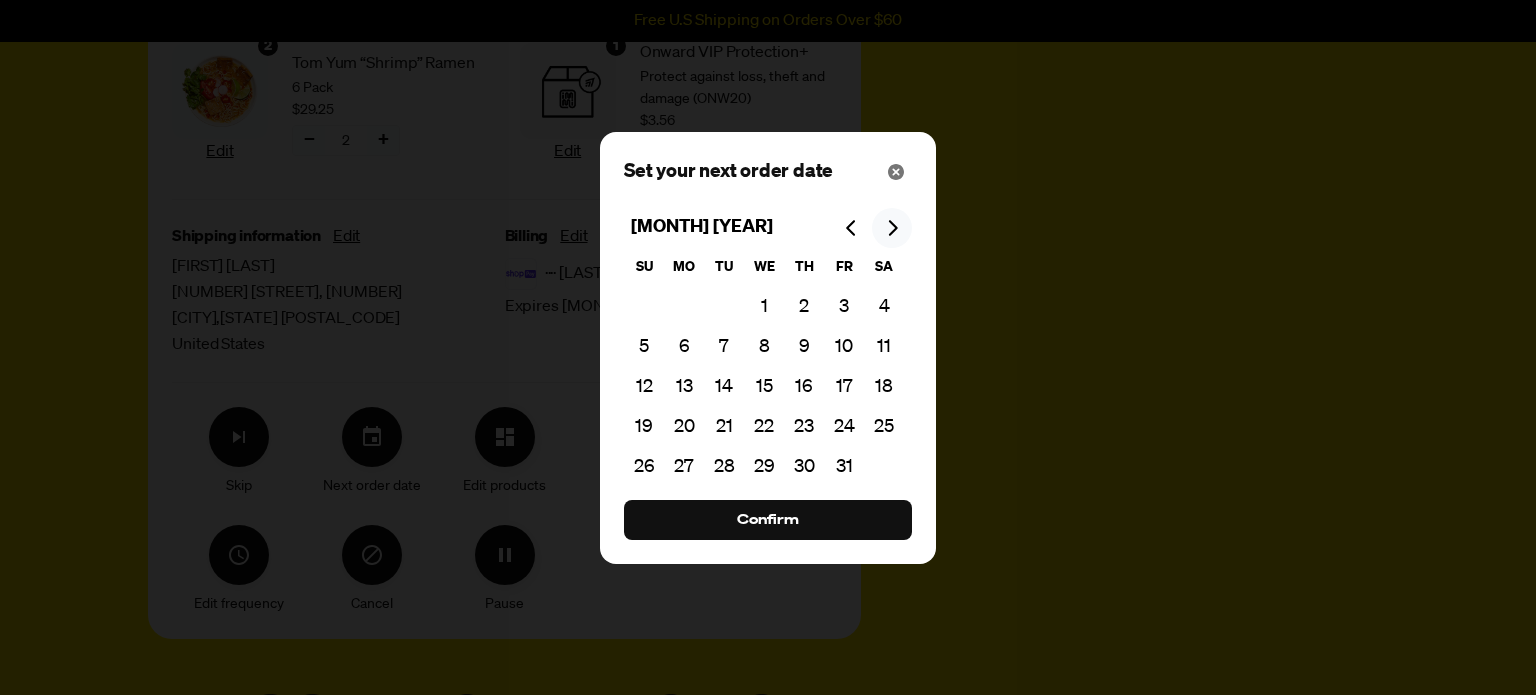 click at bounding box center [892, 228] 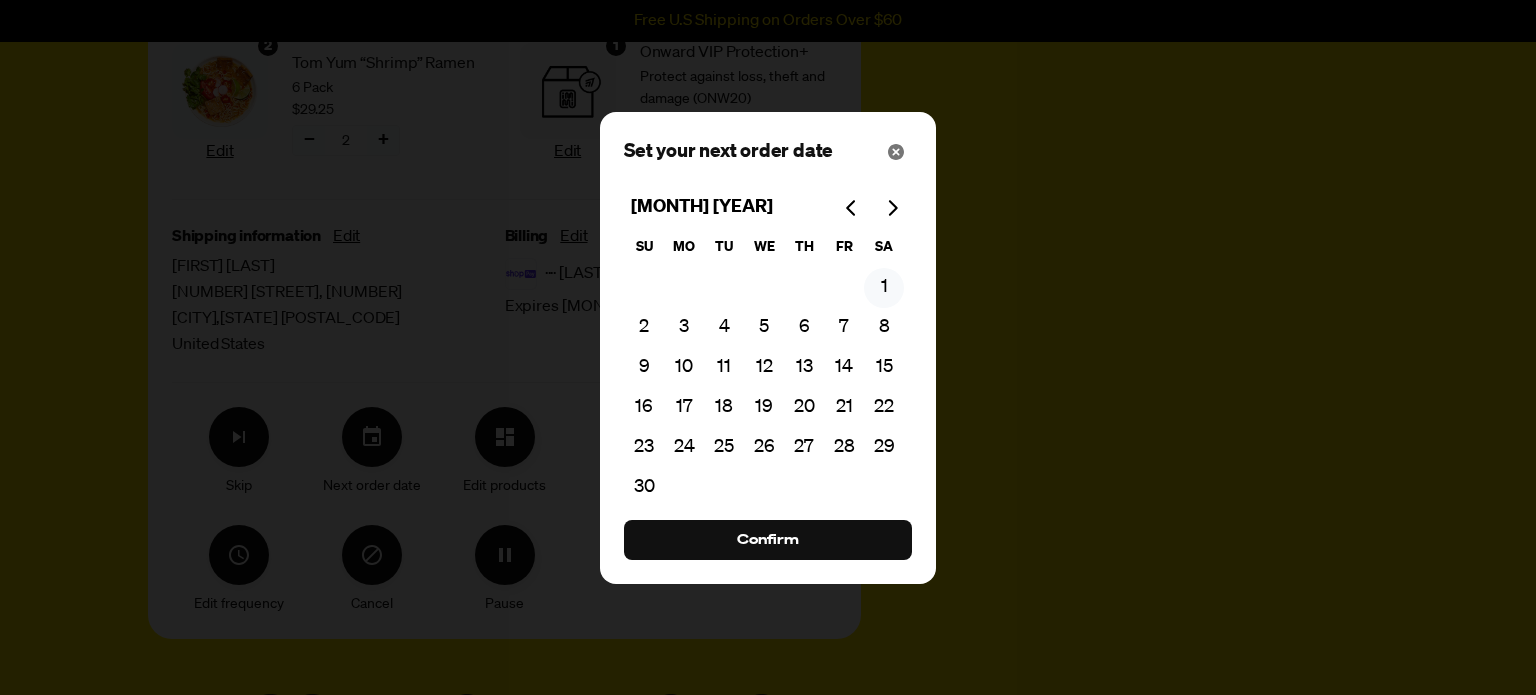 click on "1" at bounding box center (884, 288) 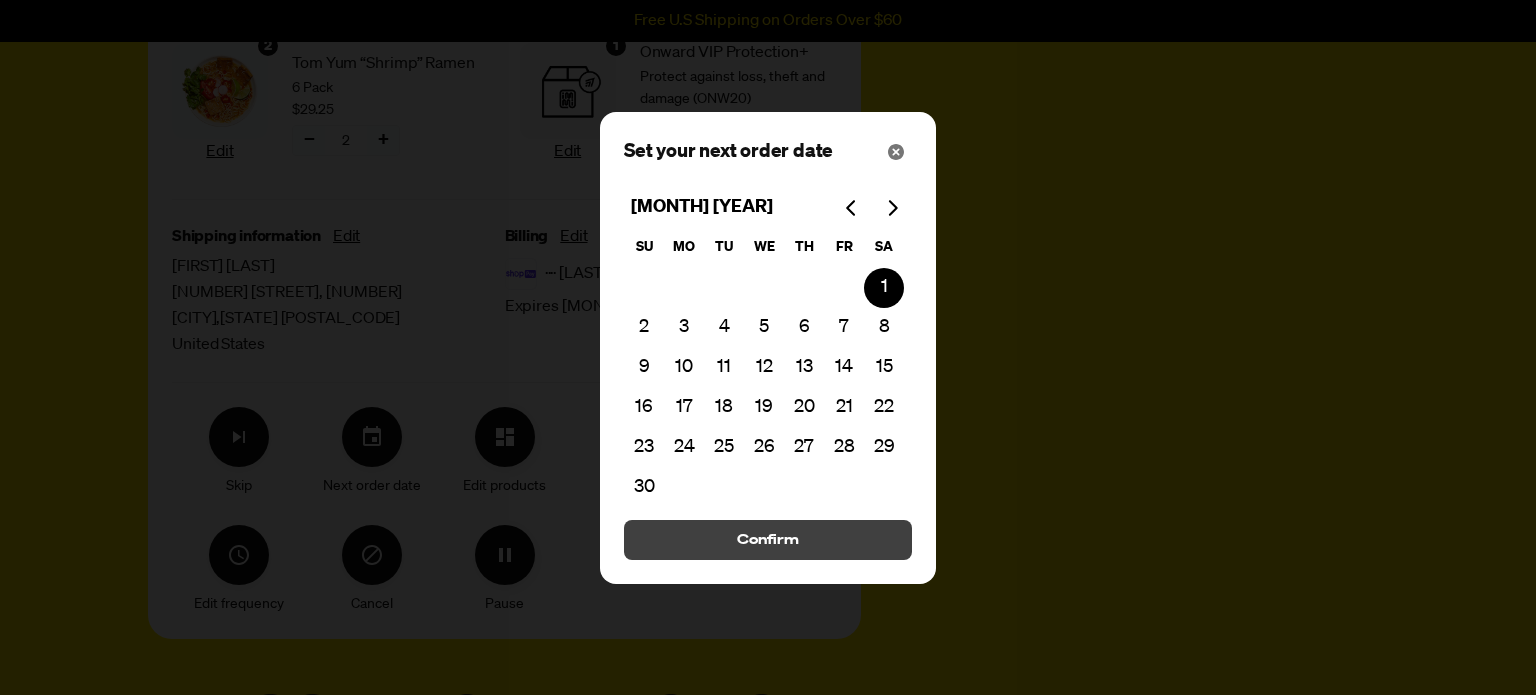 click on "Confirm" at bounding box center [768, 540] 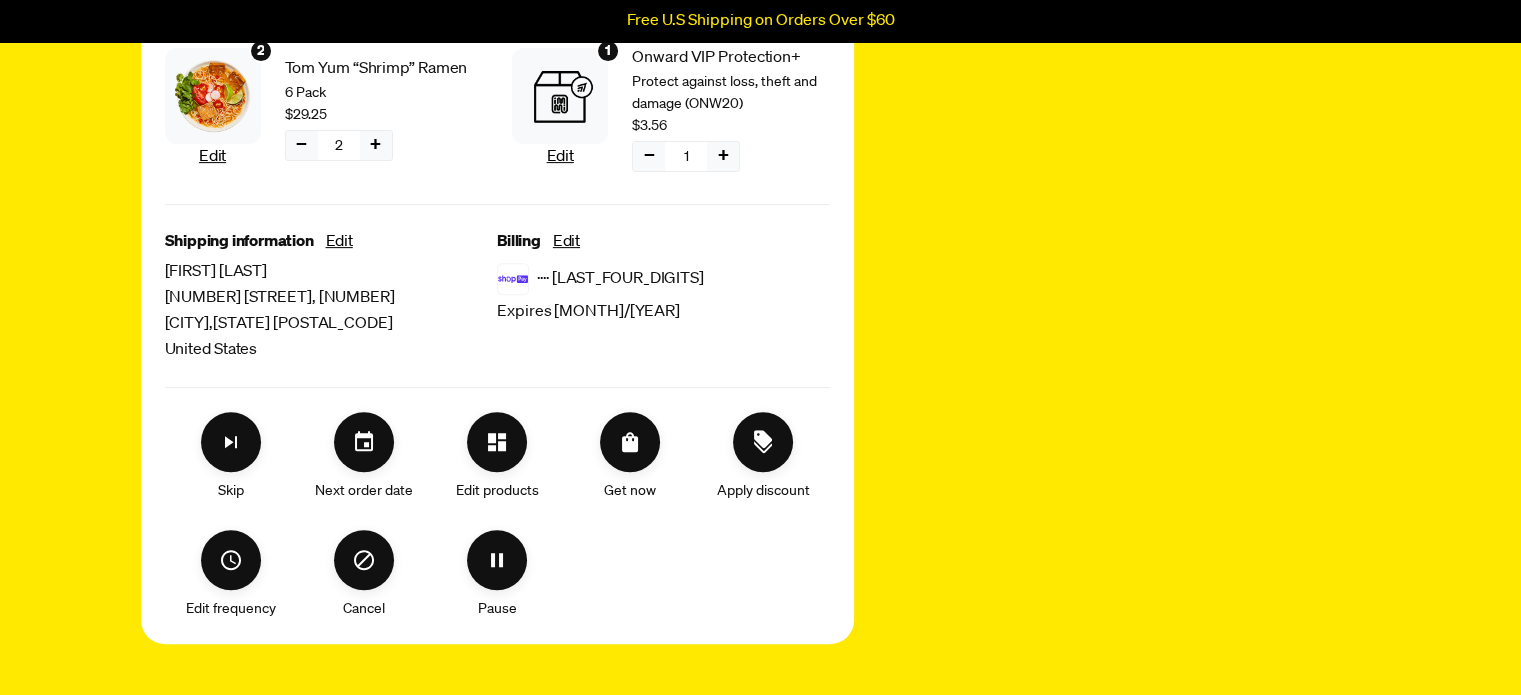 scroll, scrollTop: 743, scrollLeft: 0, axis: vertical 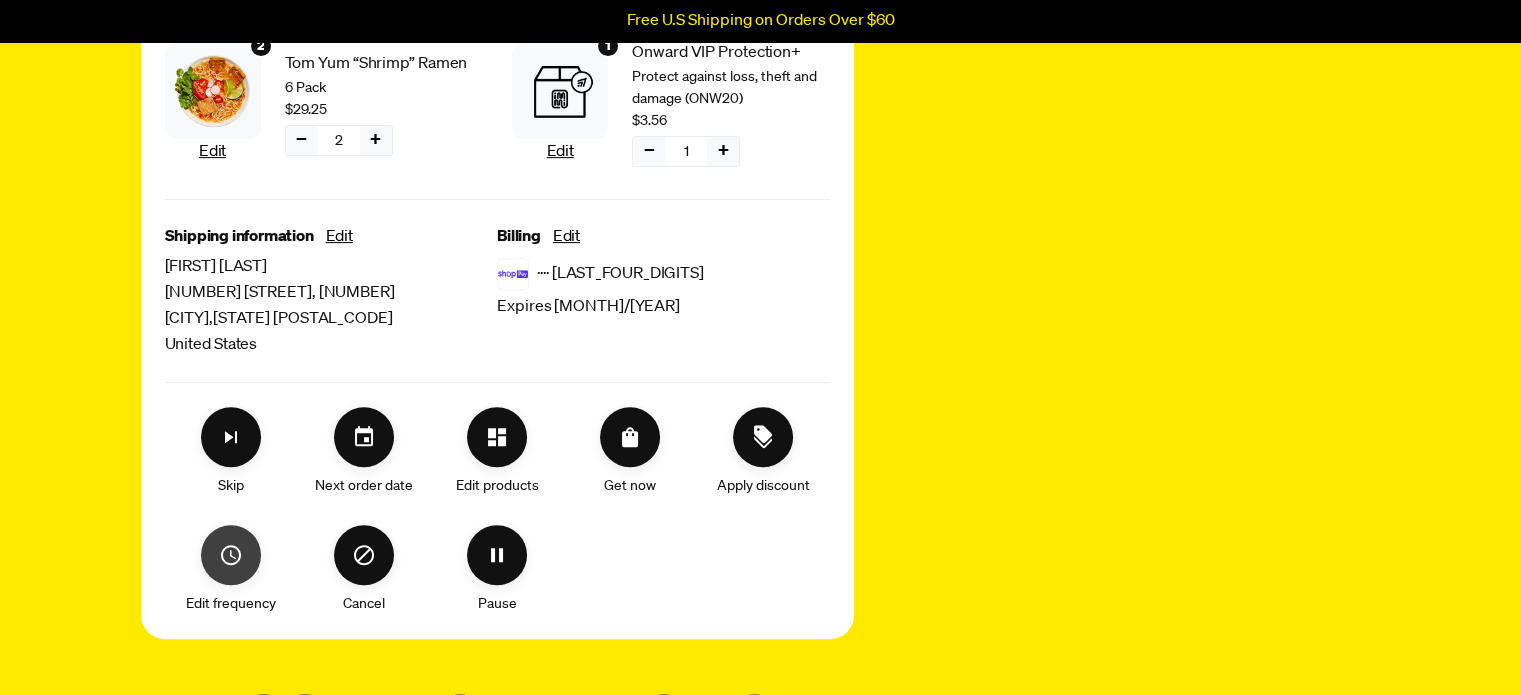 click at bounding box center [231, 555] 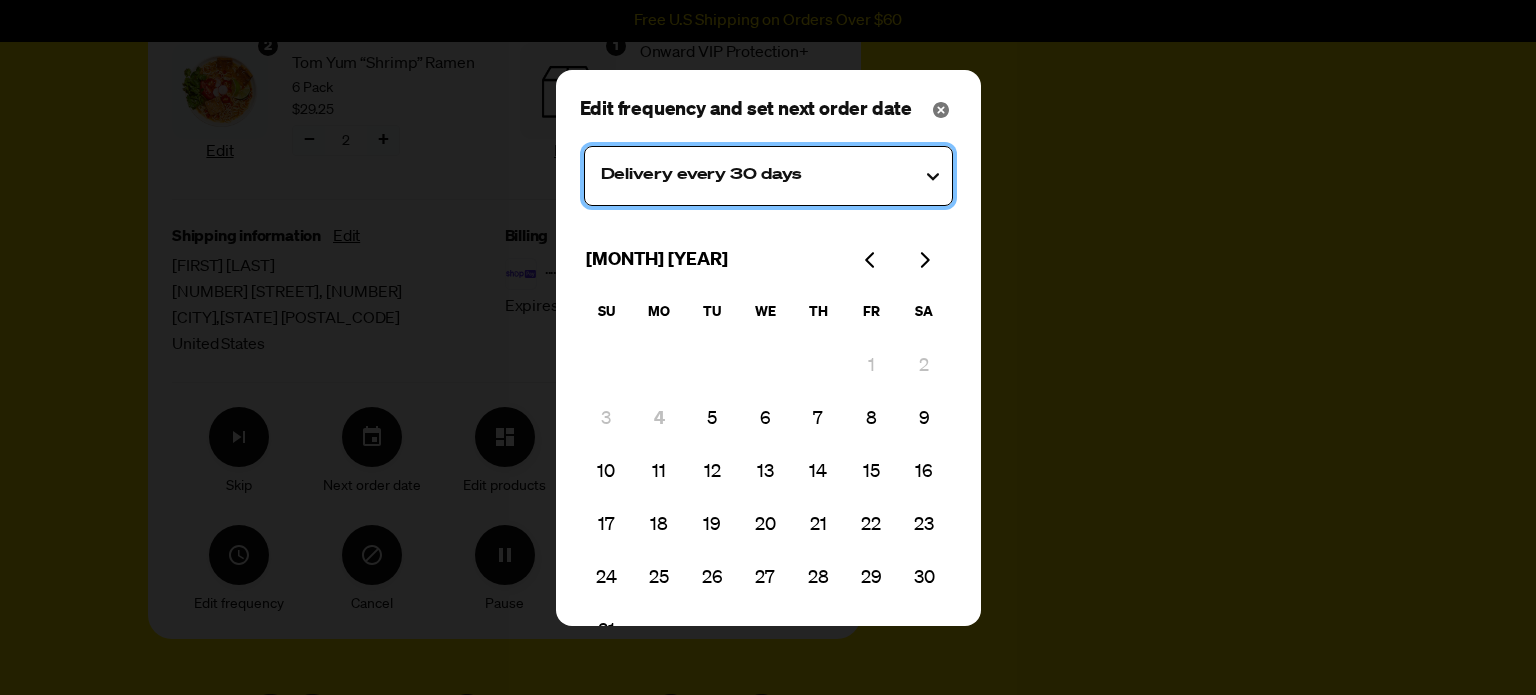 click on "Delivery every 30 days" at bounding box center (768, 176) 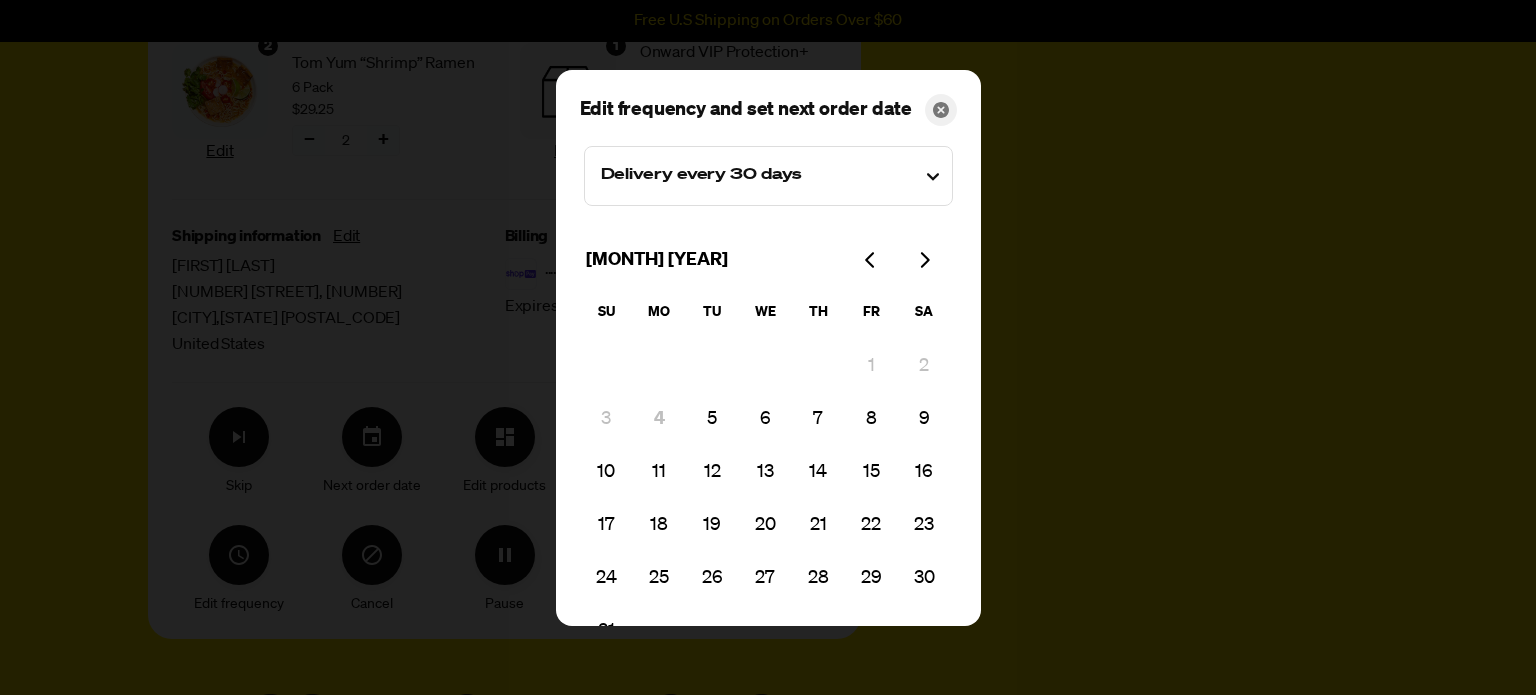 click 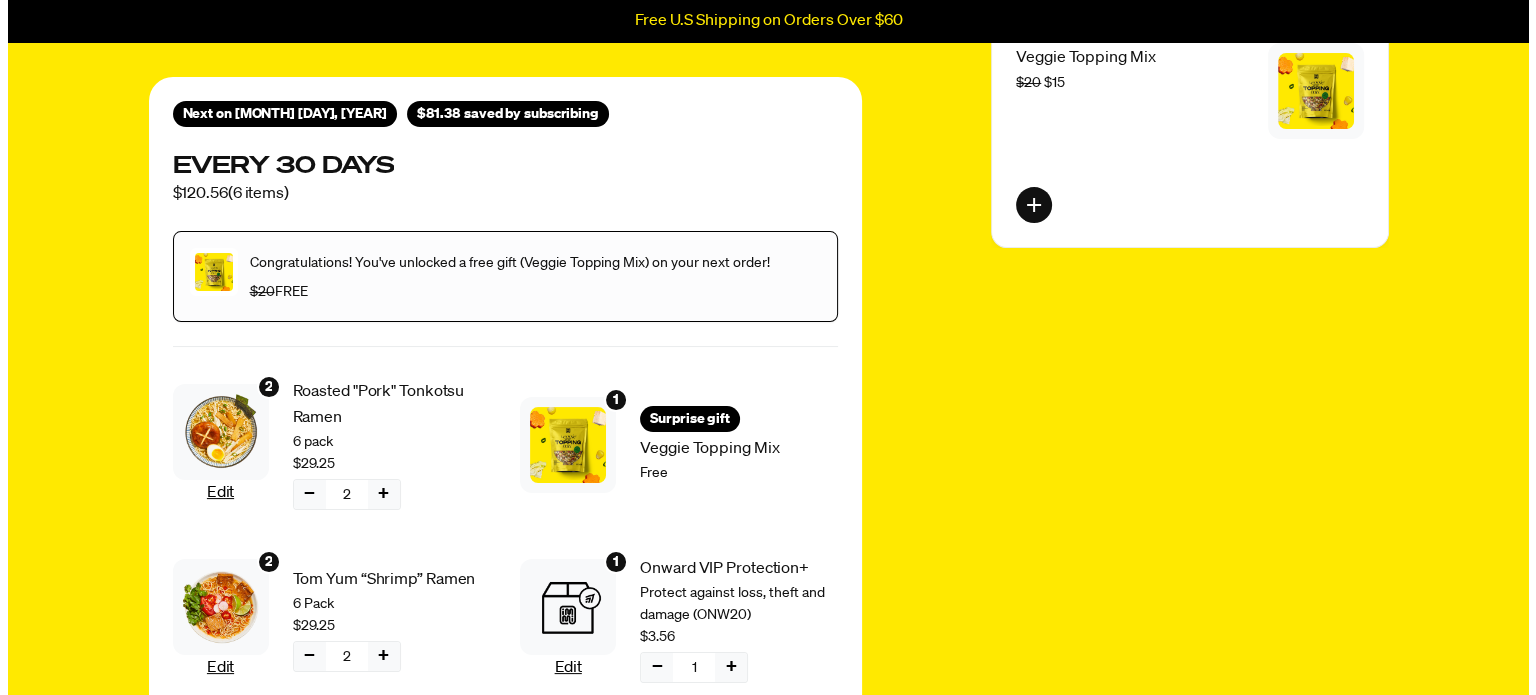 scroll, scrollTop: 0, scrollLeft: 0, axis: both 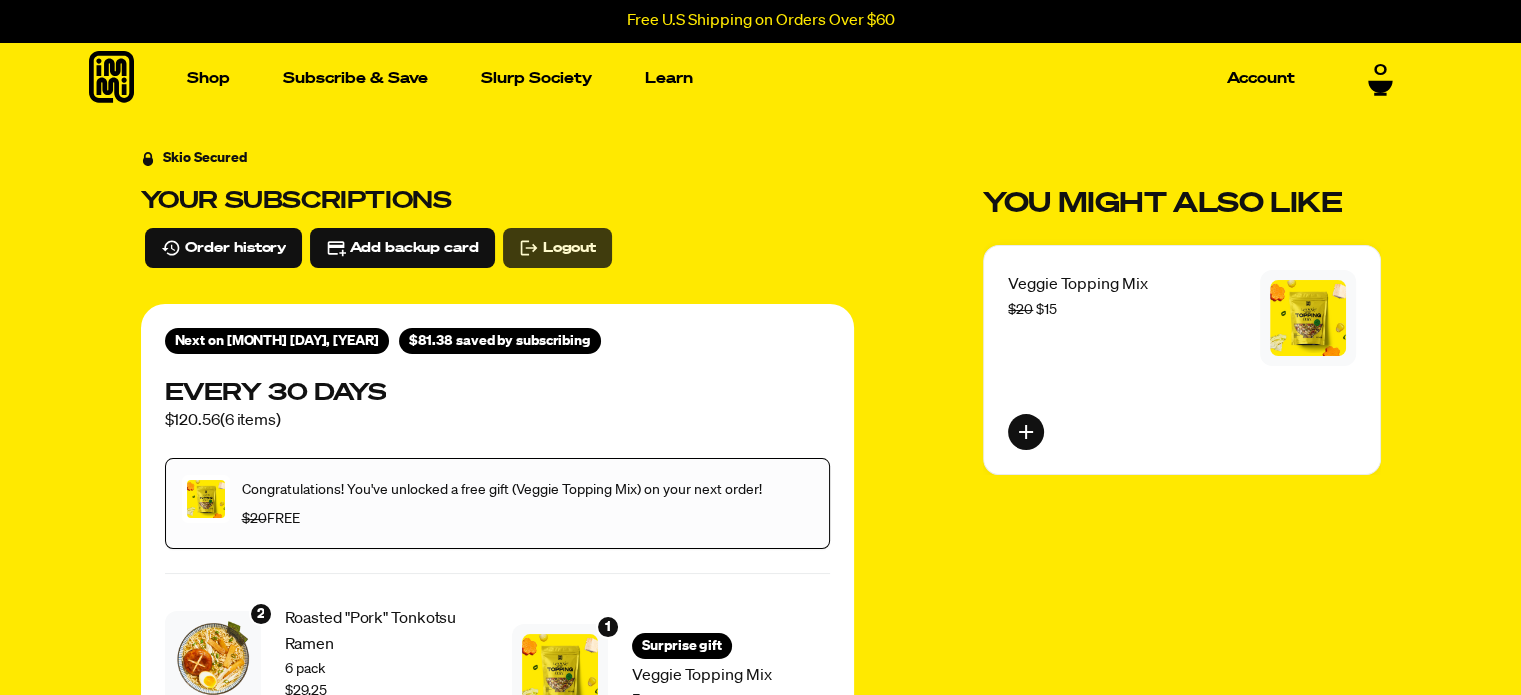click on "Logout" at bounding box center [569, 248] 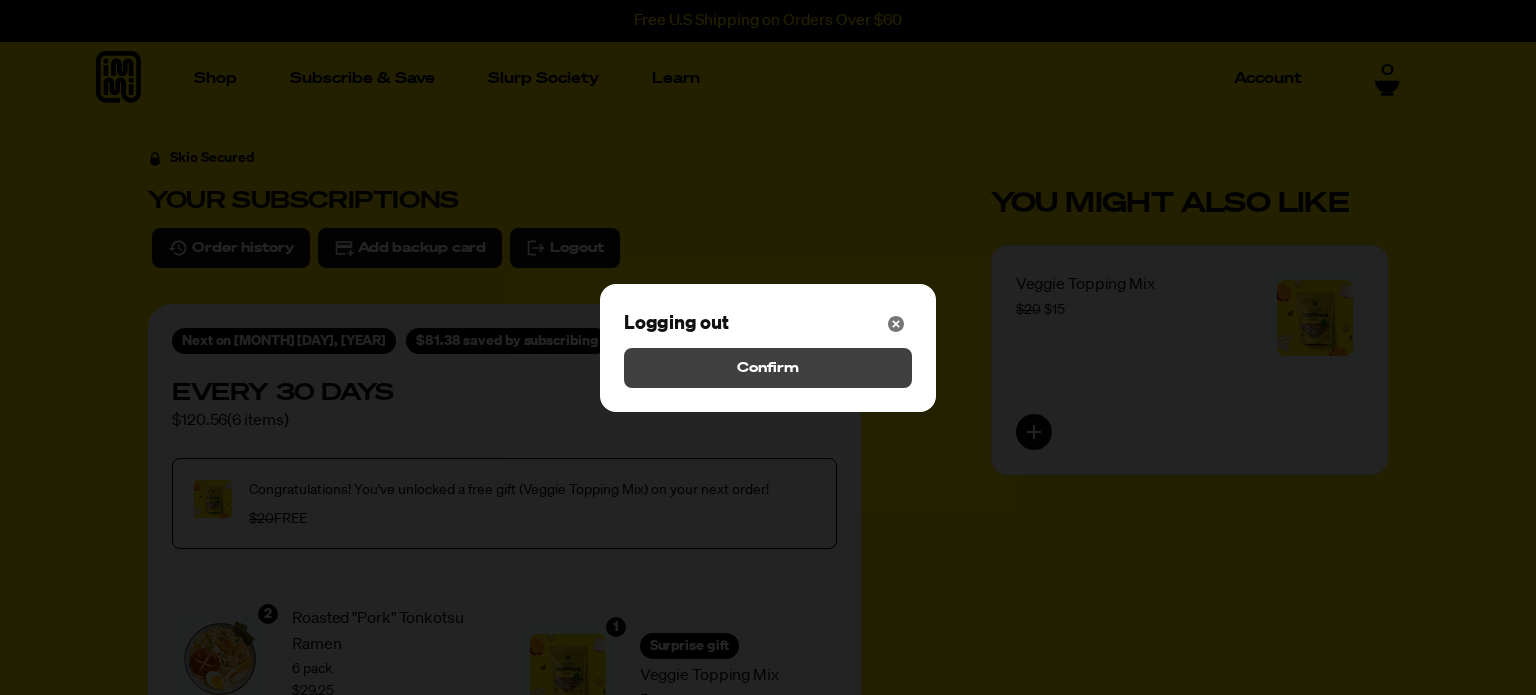 click on "Confirm" at bounding box center (768, 368) 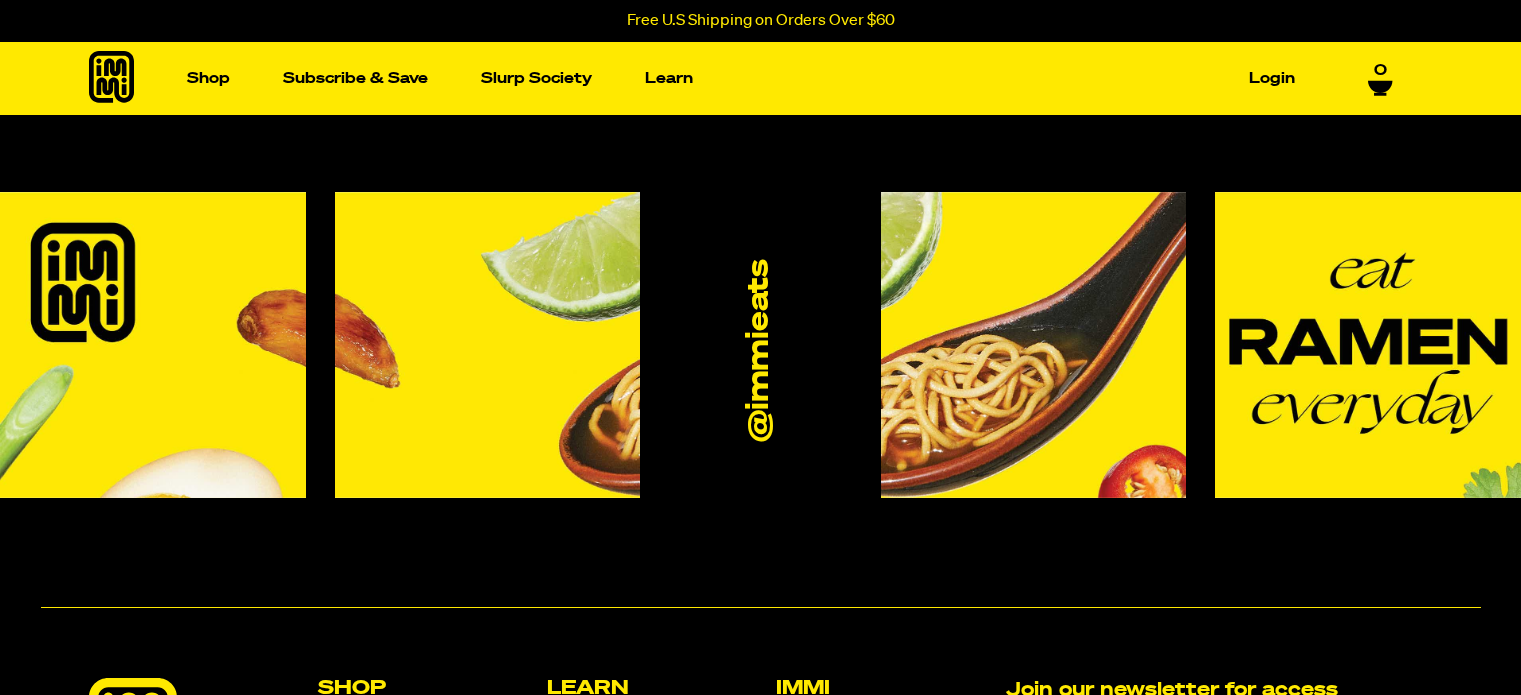 scroll, scrollTop: 0, scrollLeft: 0, axis: both 